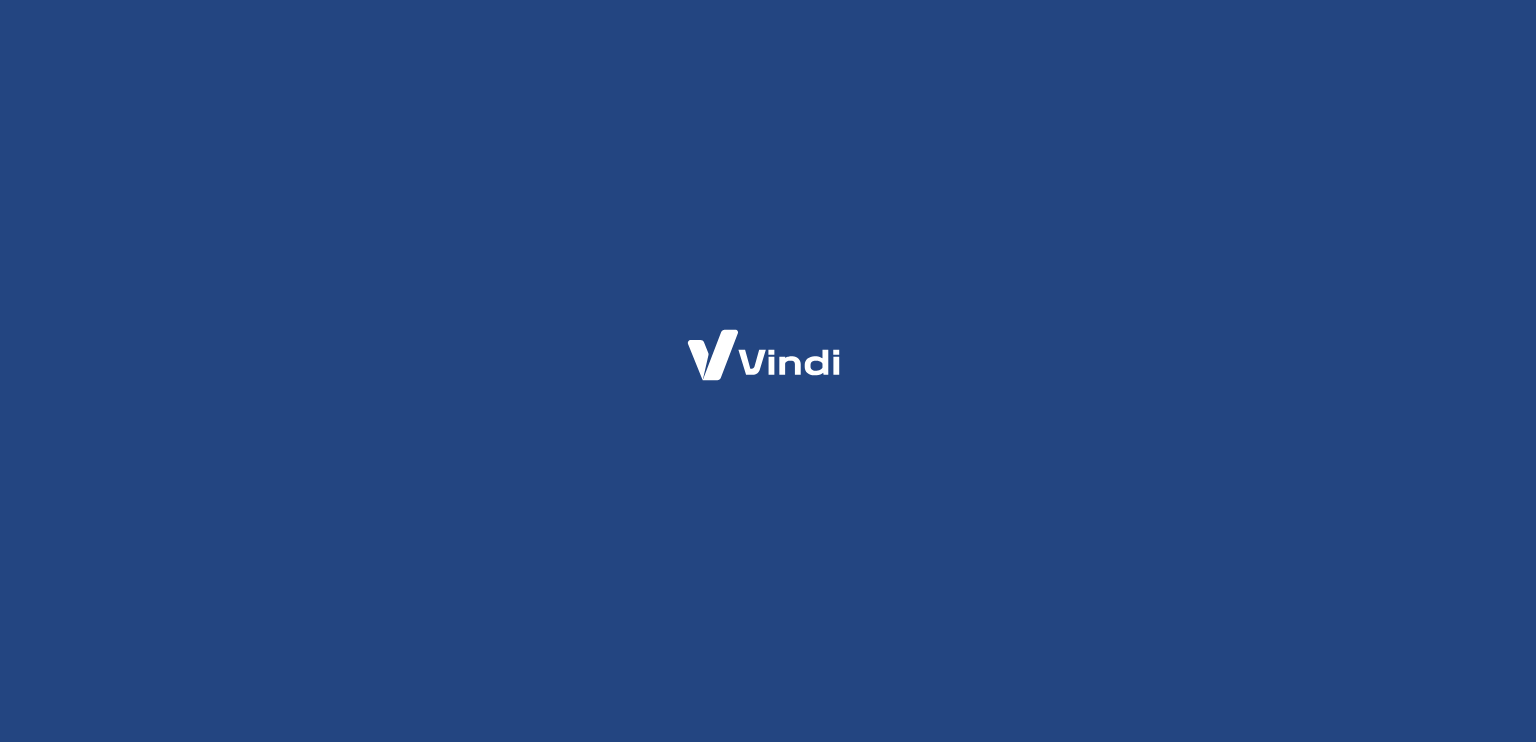 scroll, scrollTop: 0, scrollLeft: 0, axis: both 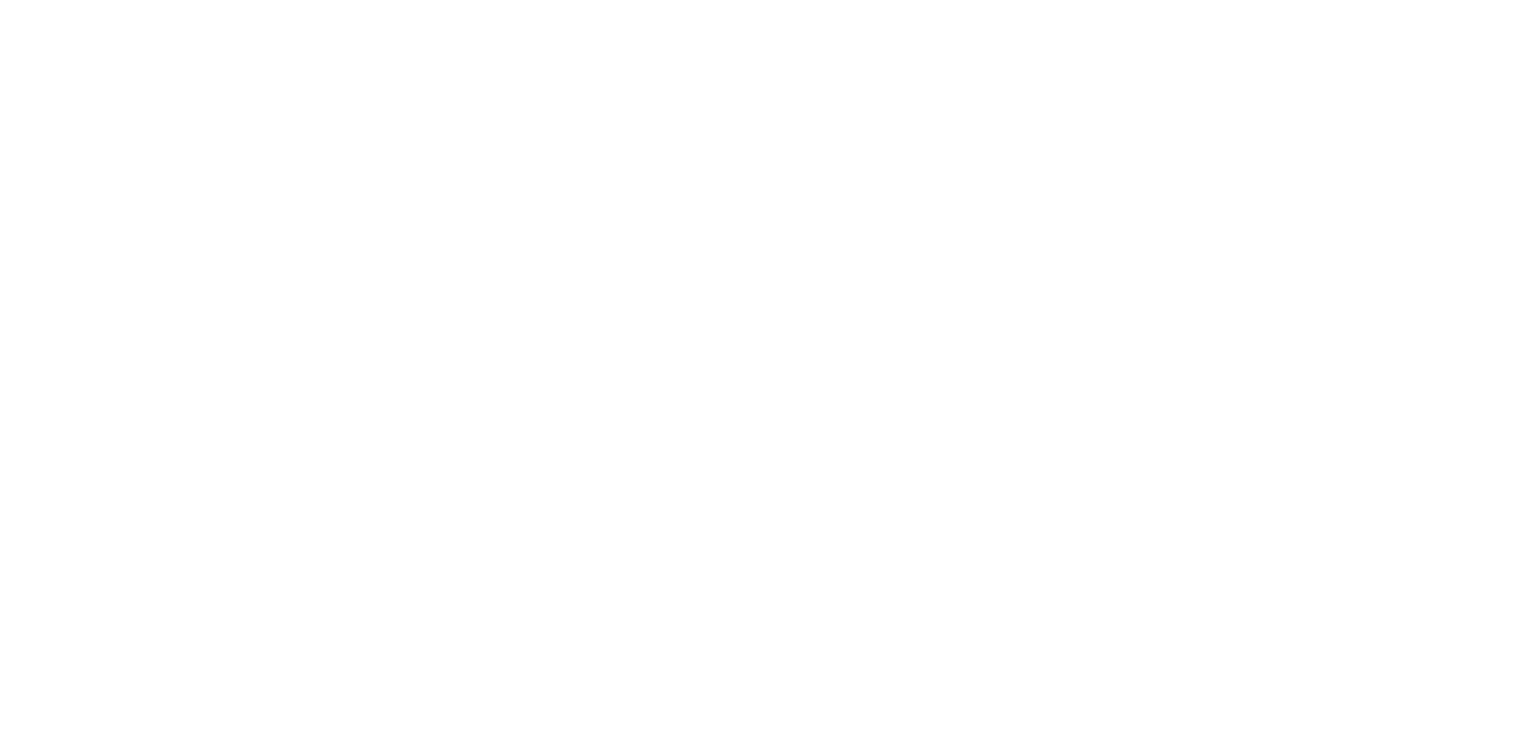 click at bounding box center (768, 0) 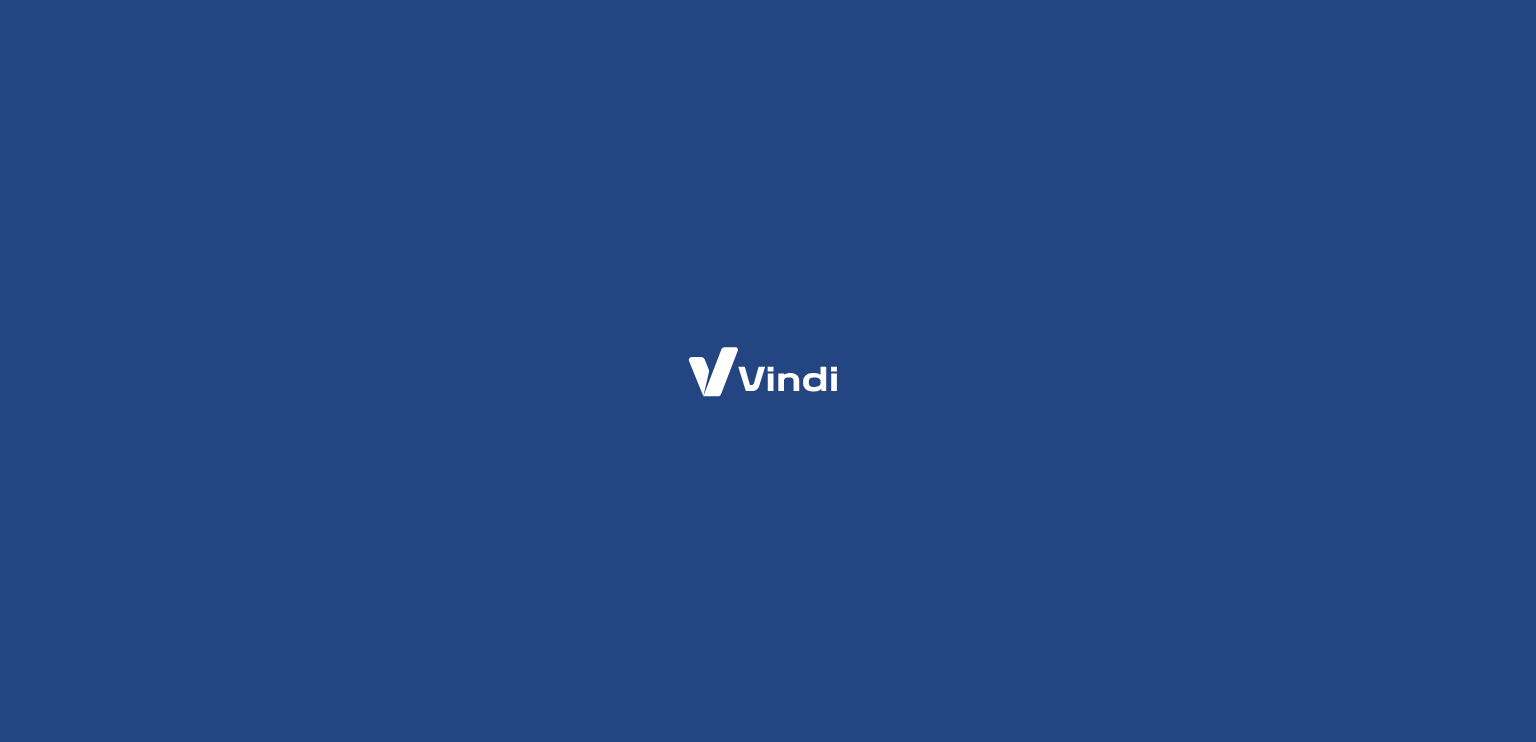 scroll, scrollTop: 0, scrollLeft: 0, axis: both 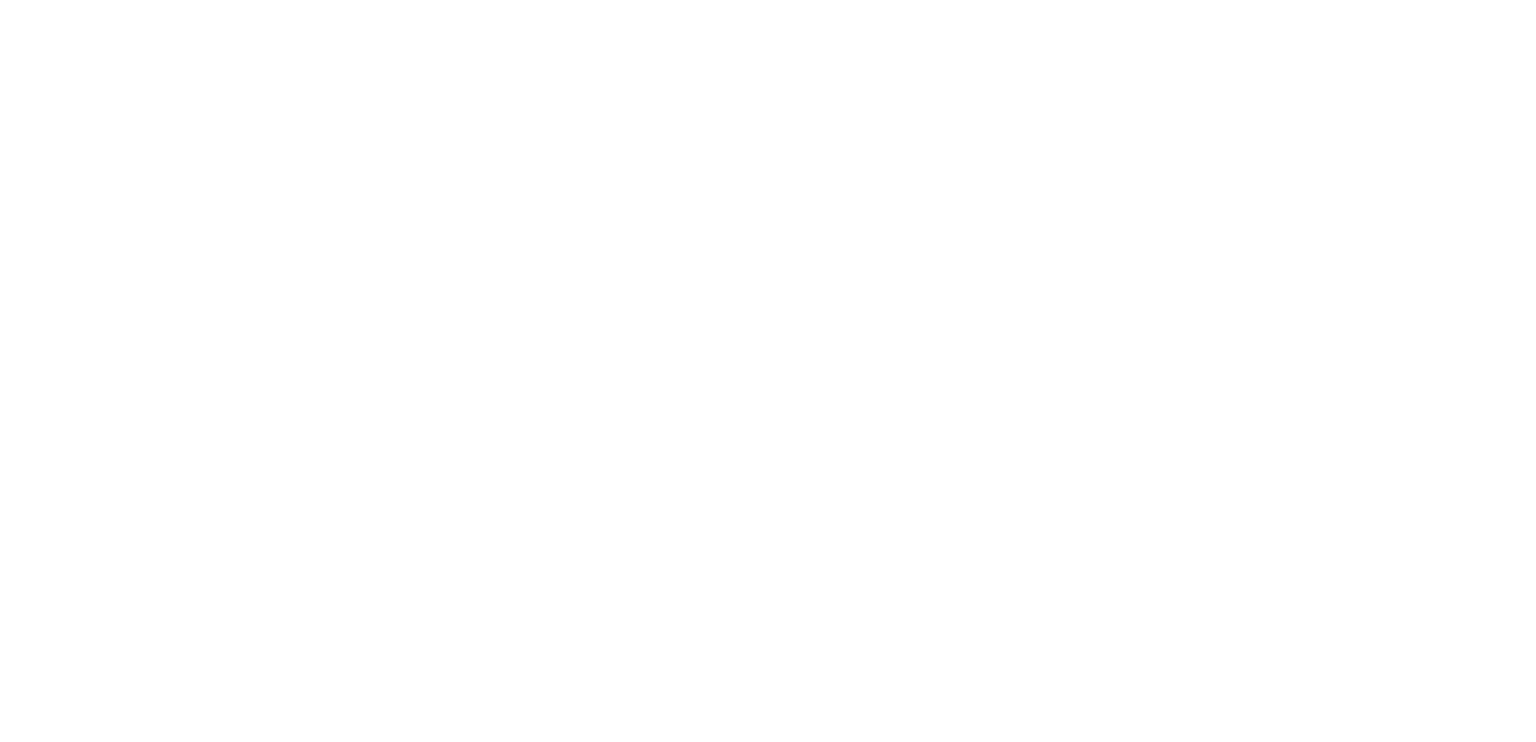 click at bounding box center [768, 0] 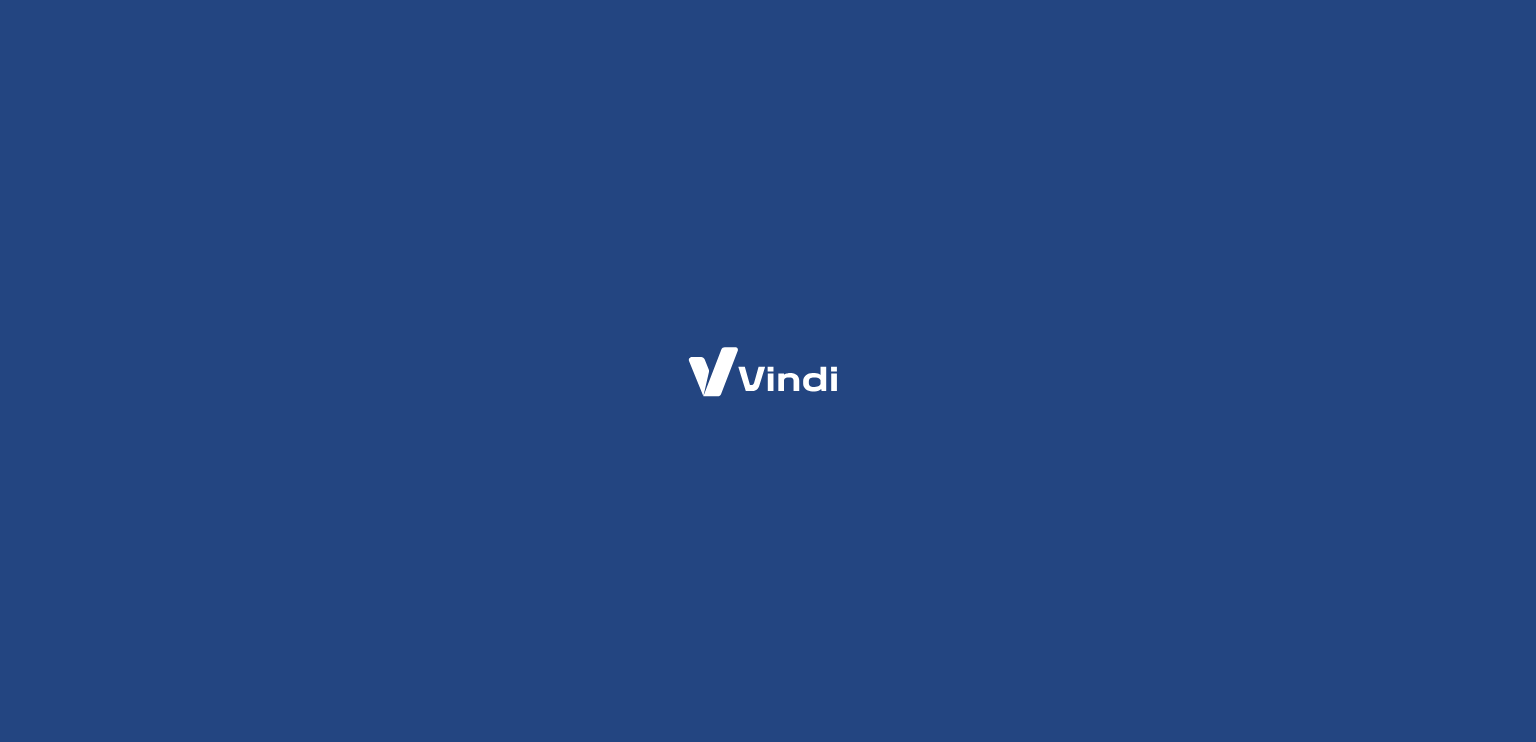 scroll, scrollTop: 0, scrollLeft: 0, axis: both 